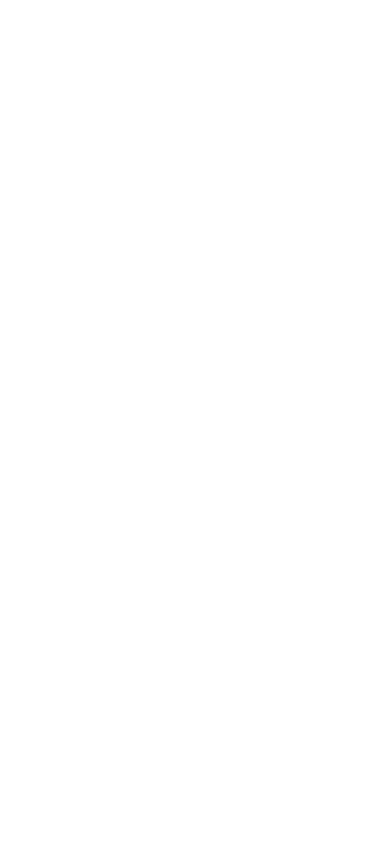 scroll, scrollTop: 0, scrollLeft: 0, axis: both 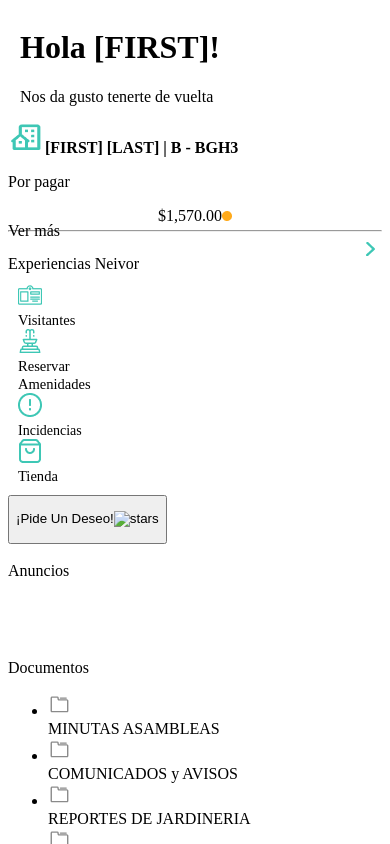 click on "$1,570.00" at bounding box center (195, 216) 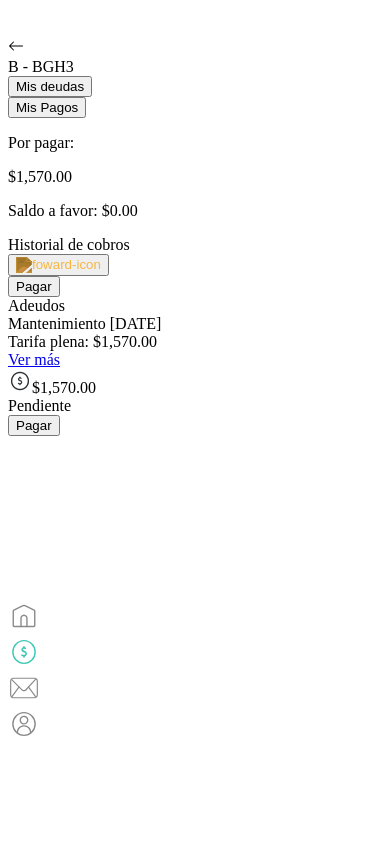 click on "Pagar" at bounding box center [34, 286] 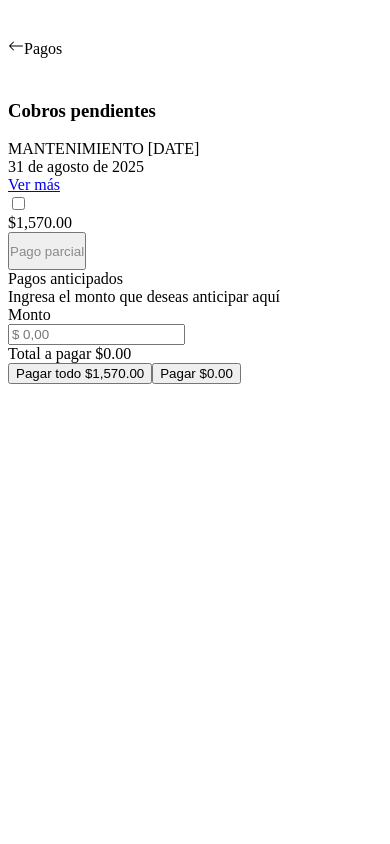 click on "Cobros pendientes  MANTENIMIENTO [DATE]  31 de agosto de 2025  Ver más  $1,570.00  Pago parcial" at bounding box center (195, 185) 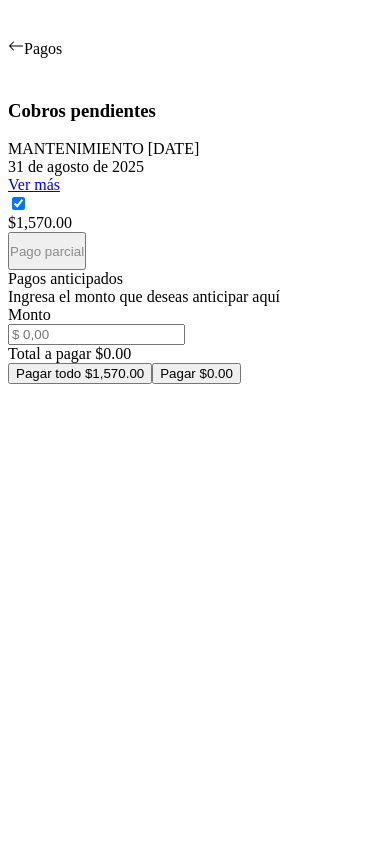 scroll, scrollTop: 12, scrollLeft: 8, axis: both 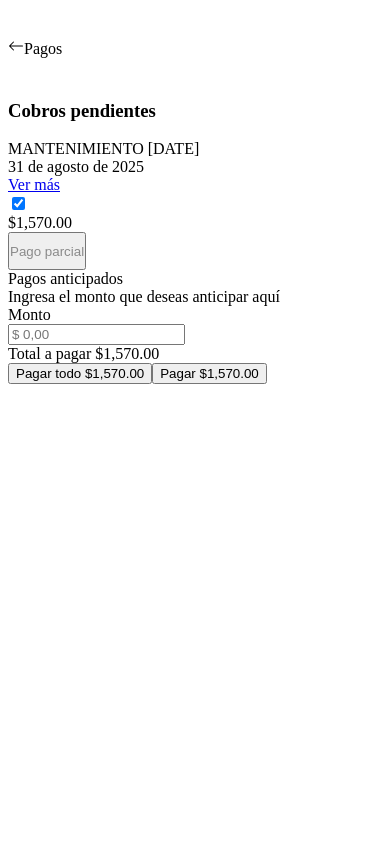 click on "Pagar todo $1,570.00" at bounding box center (80, 373) 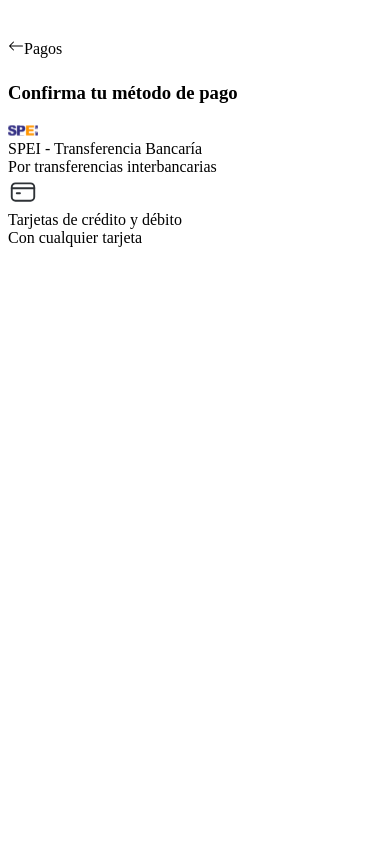 click on "SPEI - Transferencia Bancaría" at bounding box center (195, 149) 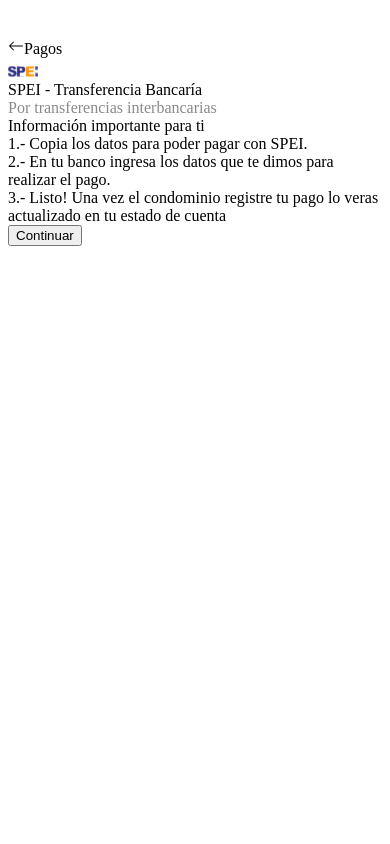 click on "Continuar" at bounding box center [45, 235] 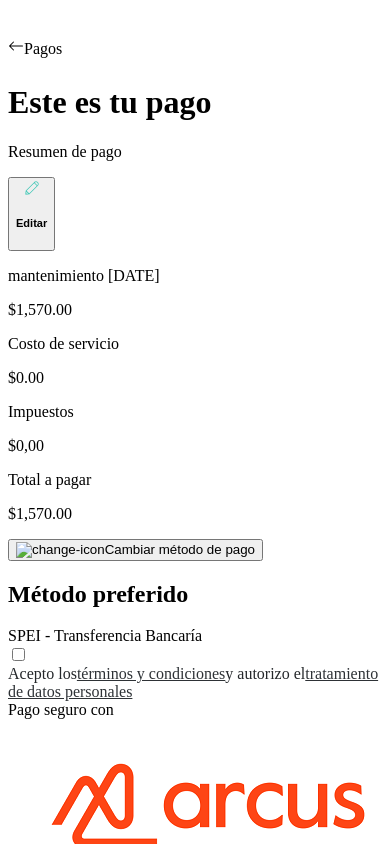 click on "Acepto los términos y condiciones y autorizo el tratamiento de datos personales Pago seguro con Generar CLABE" at bounding box center (195, 781) 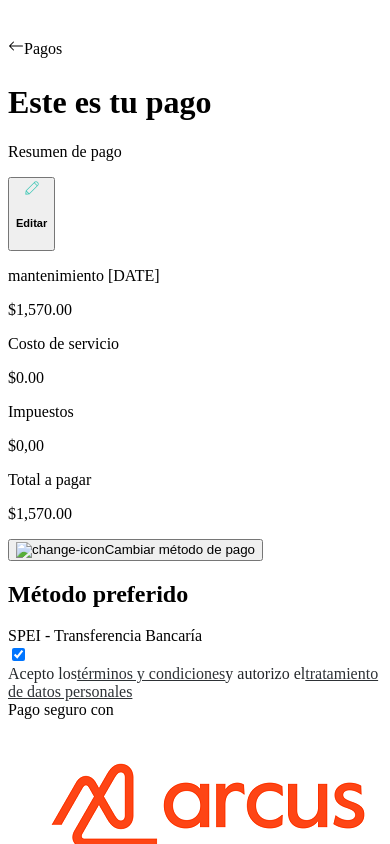 scroll, scrollTop: 12, scrollLeft: 8, axis: both 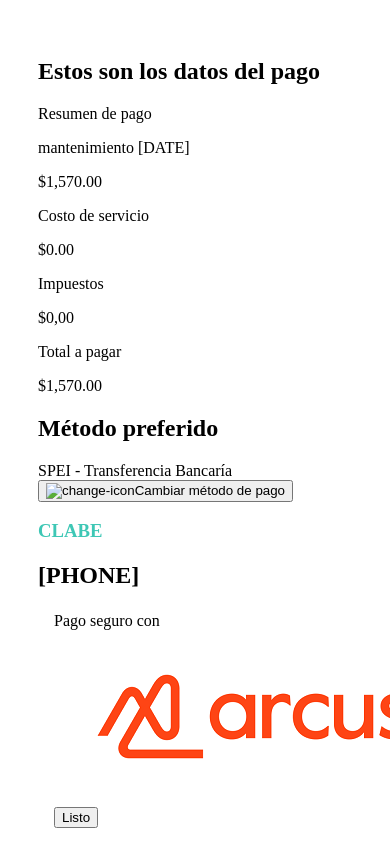 click on "Listo" at bounding box center (76, 817) 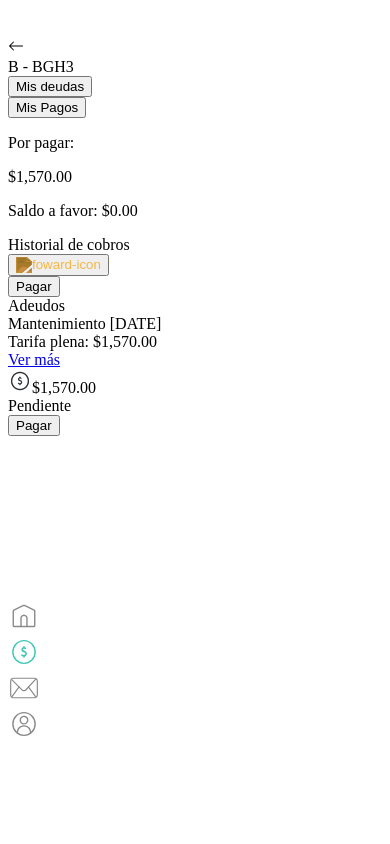 scroll, scrollTop: 48, scrollLeft: 0, axis: vertical 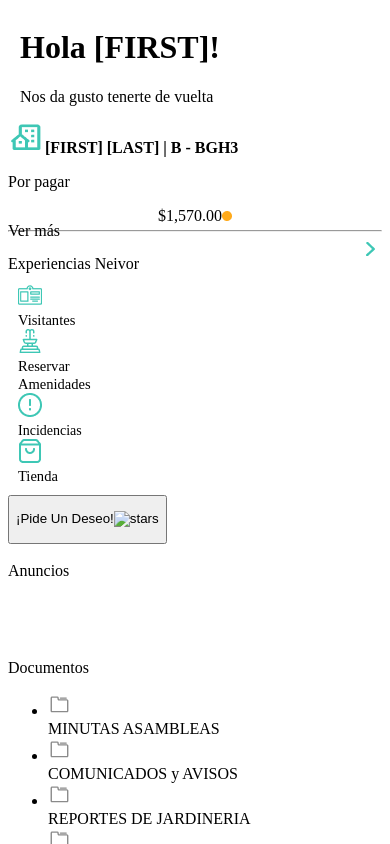 click at bounding box center (8, 88) 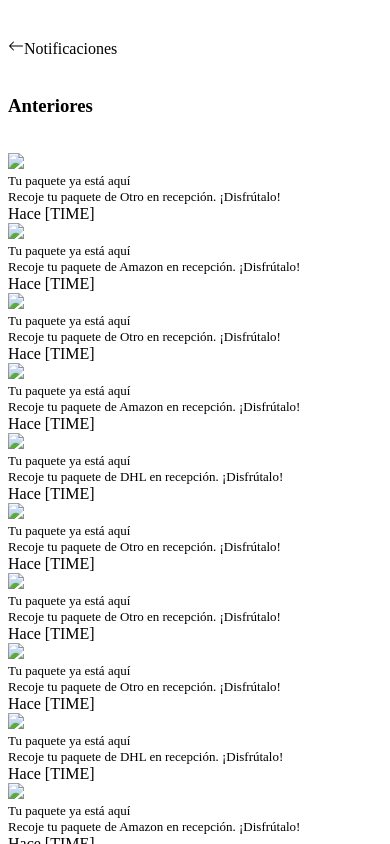 click 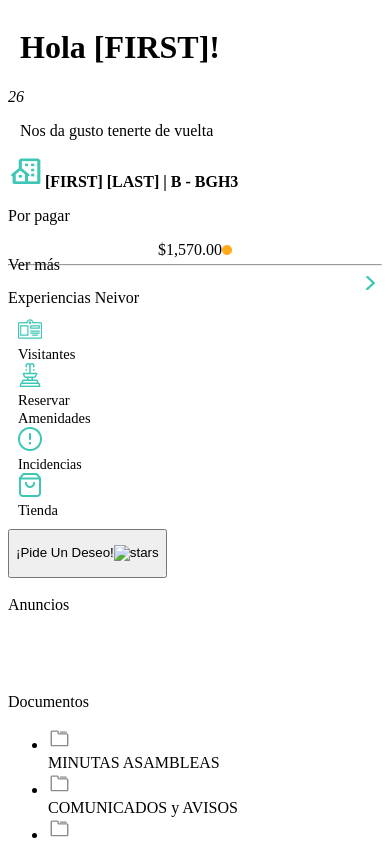 click at bounding box center (24, 1169) 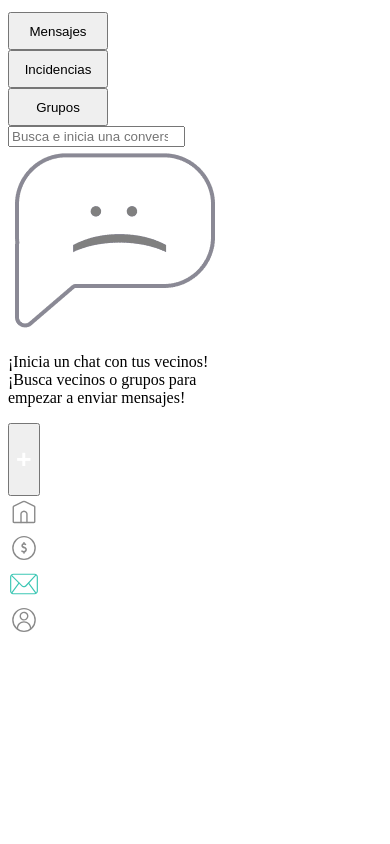 click at bounding box center [24, 512] 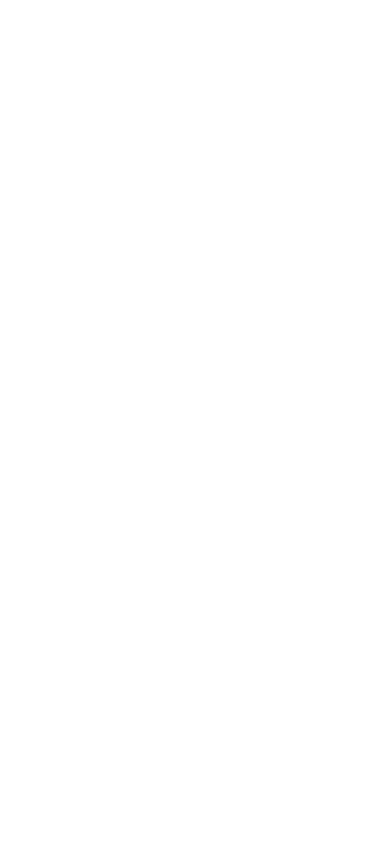 scroll, scrollTop: 0, scrollLeft: 0, axis: both 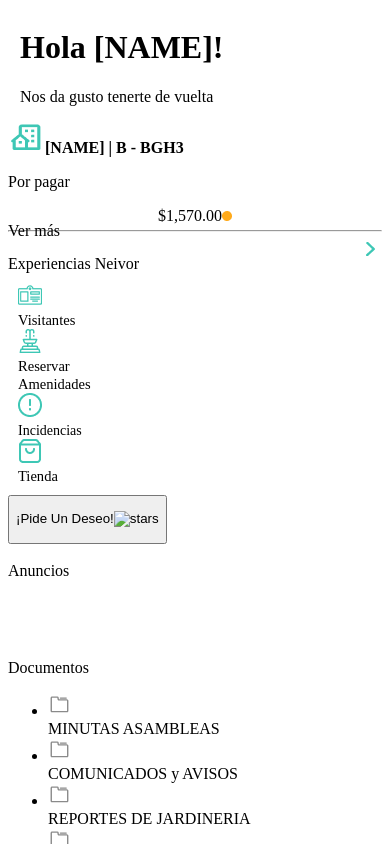 click at bounding box center (30, 295) 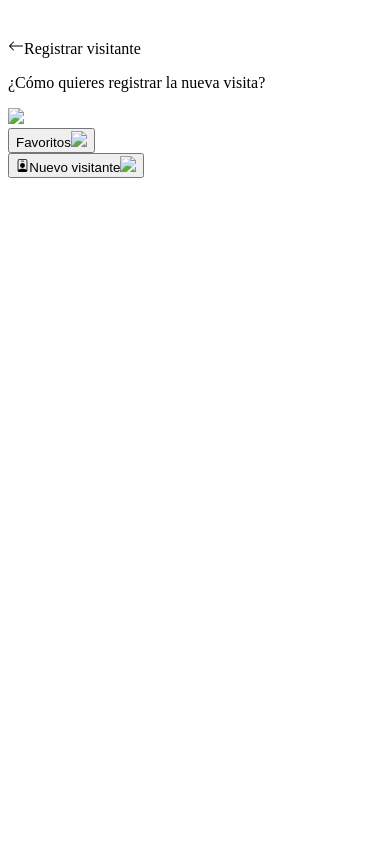 click 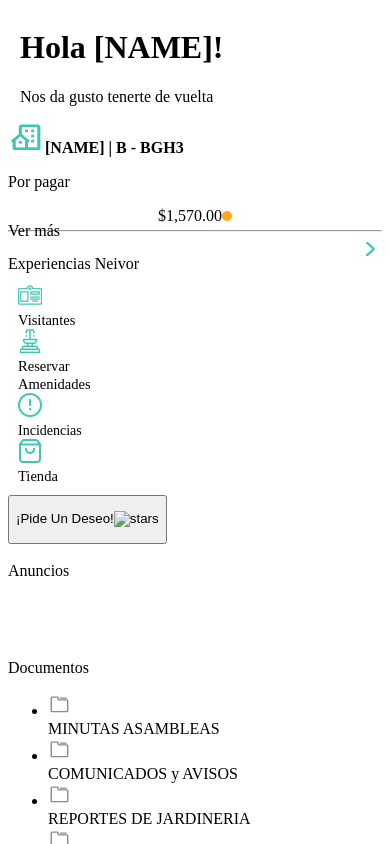 click at bounding box center [30, 451] 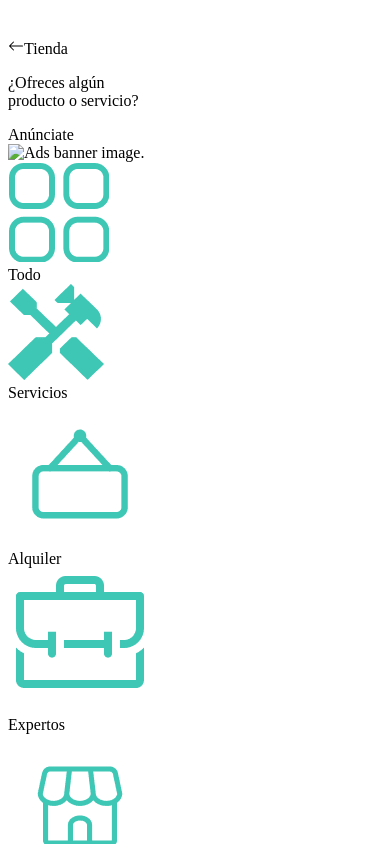 click at bounding box center (58, 212) 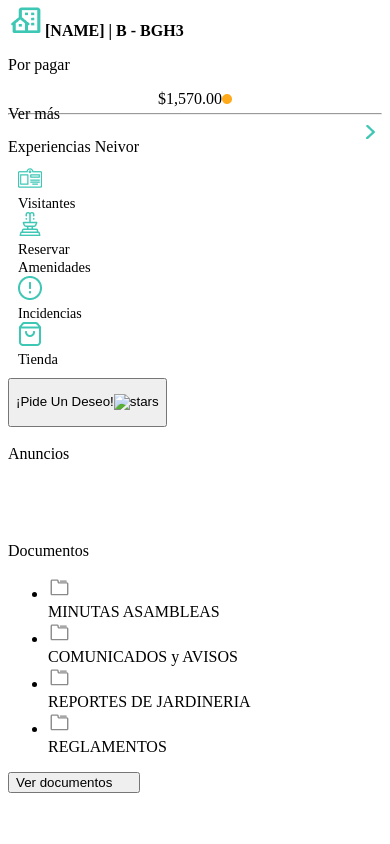scroll, scrollTop: 180, scrollLeft: 0, axis: vertical 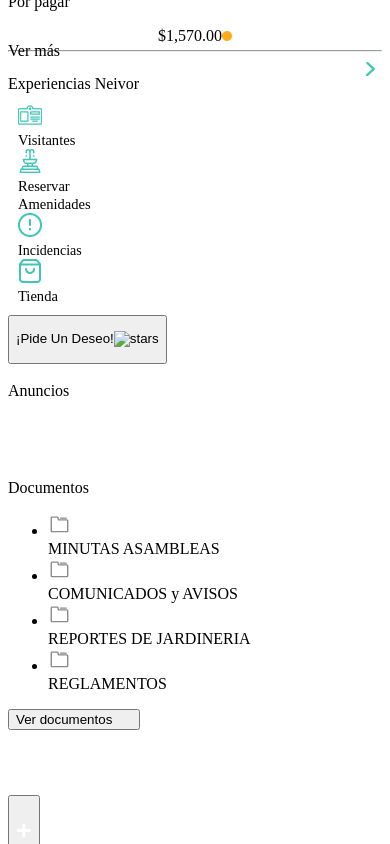 click at bounding box center (24, 883) 